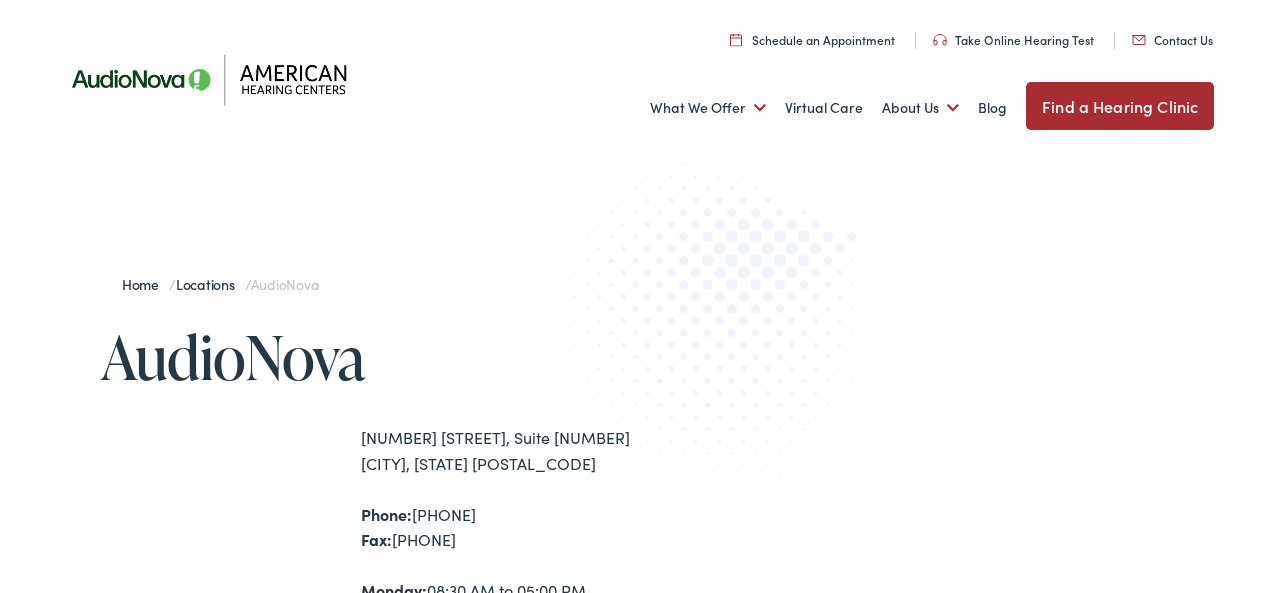 scroll, scrollTop: 0, scrollLeft: 0, axis: both 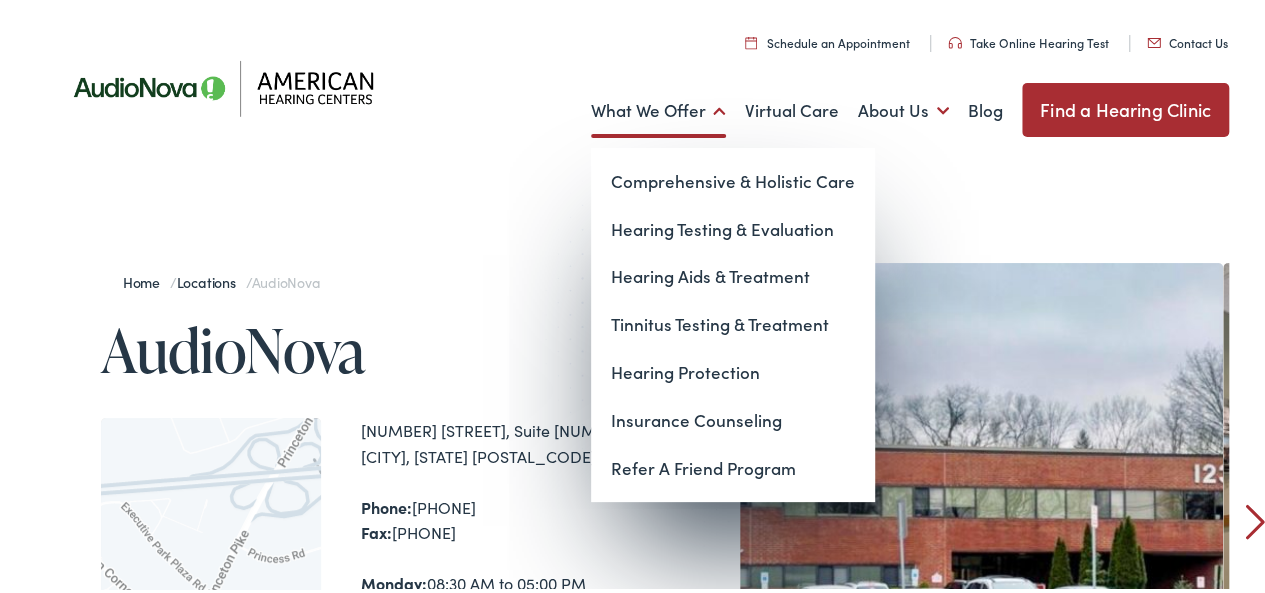 click on "What We Offer" at bounding box center [658, 108] 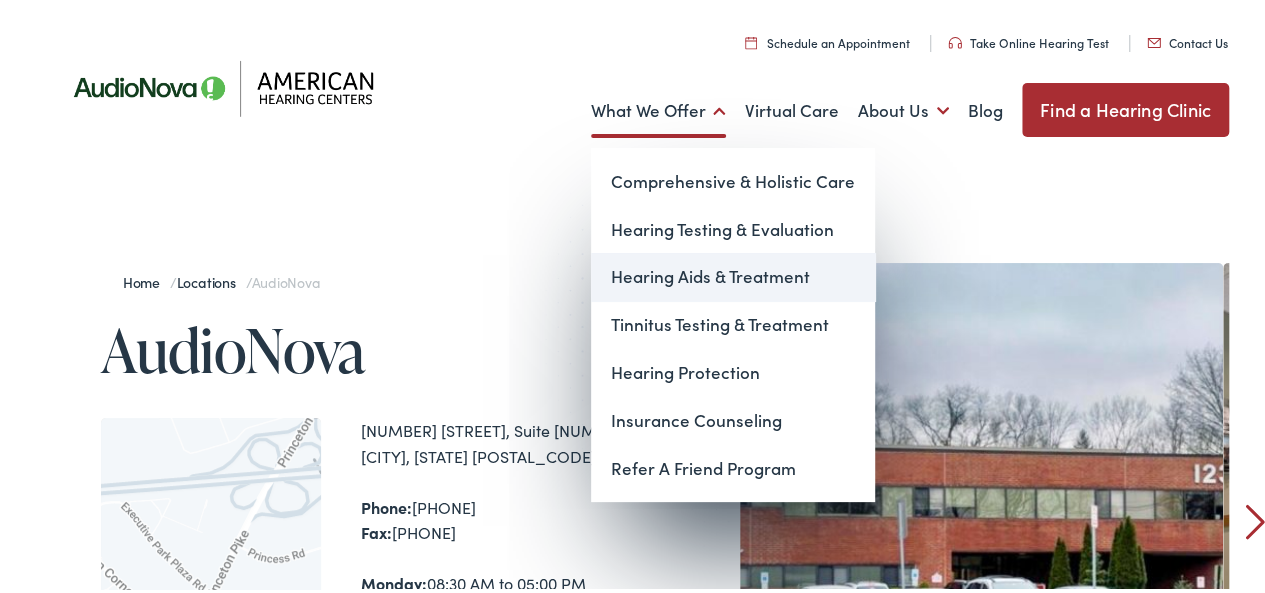 click on "Hearing Aids & Treatment" at bounding box center (733, 274) 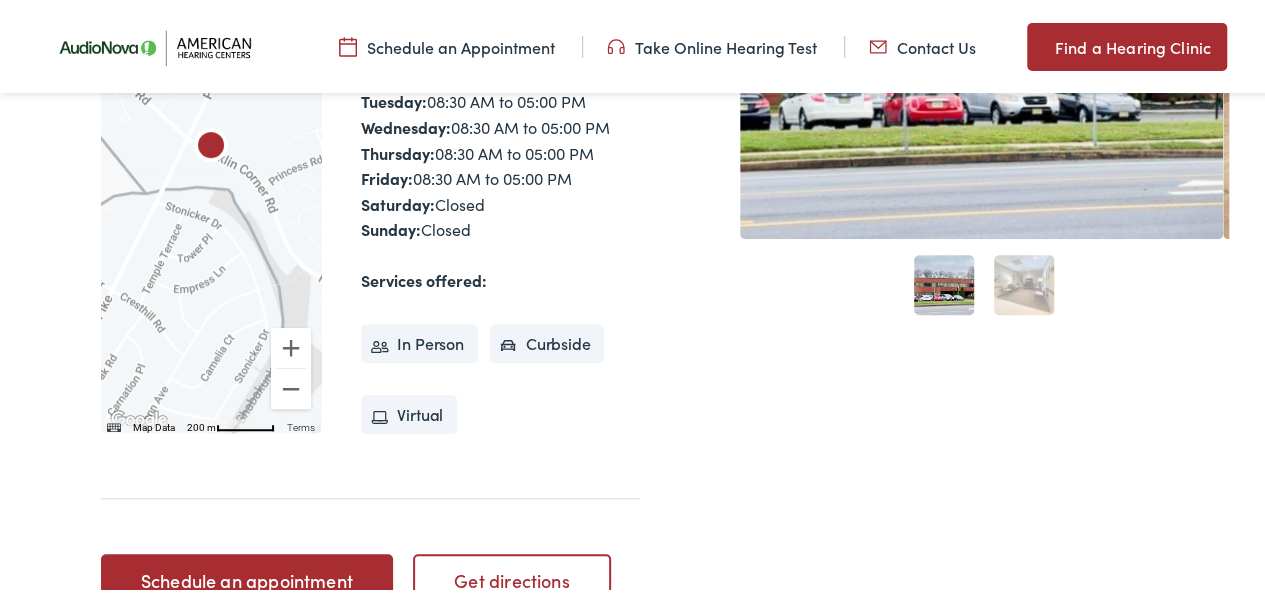 scroll, scrollTop: 542, scrollLeft: 0, axis: vertical 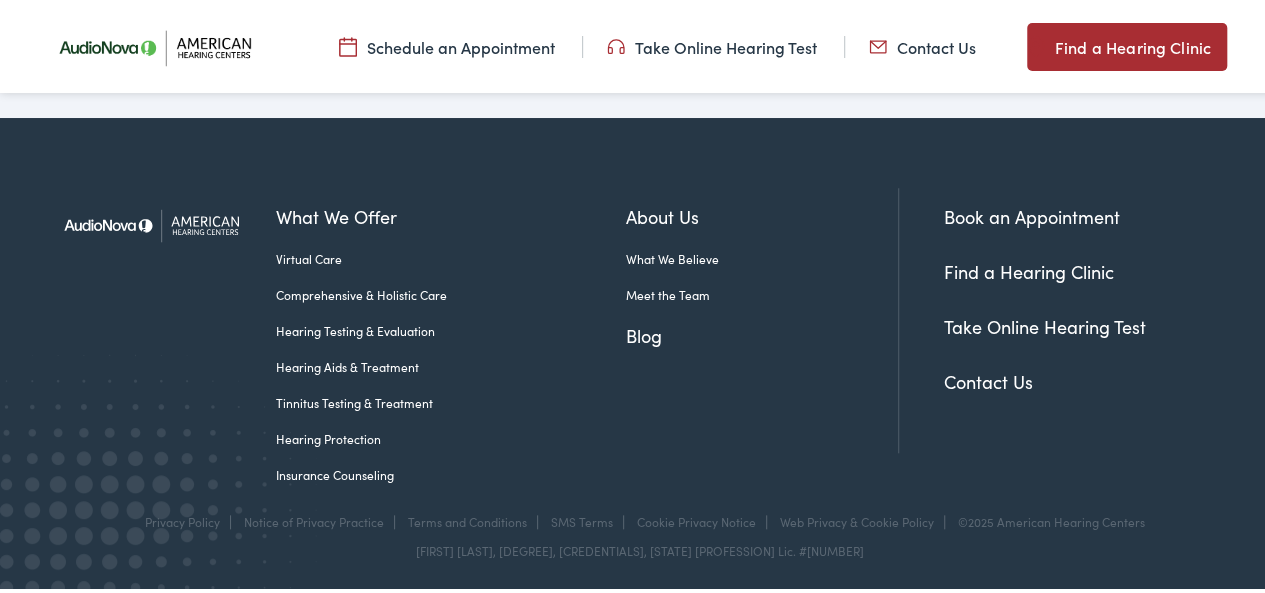 click on "Meet the Team" at bounding box center [762, 292] 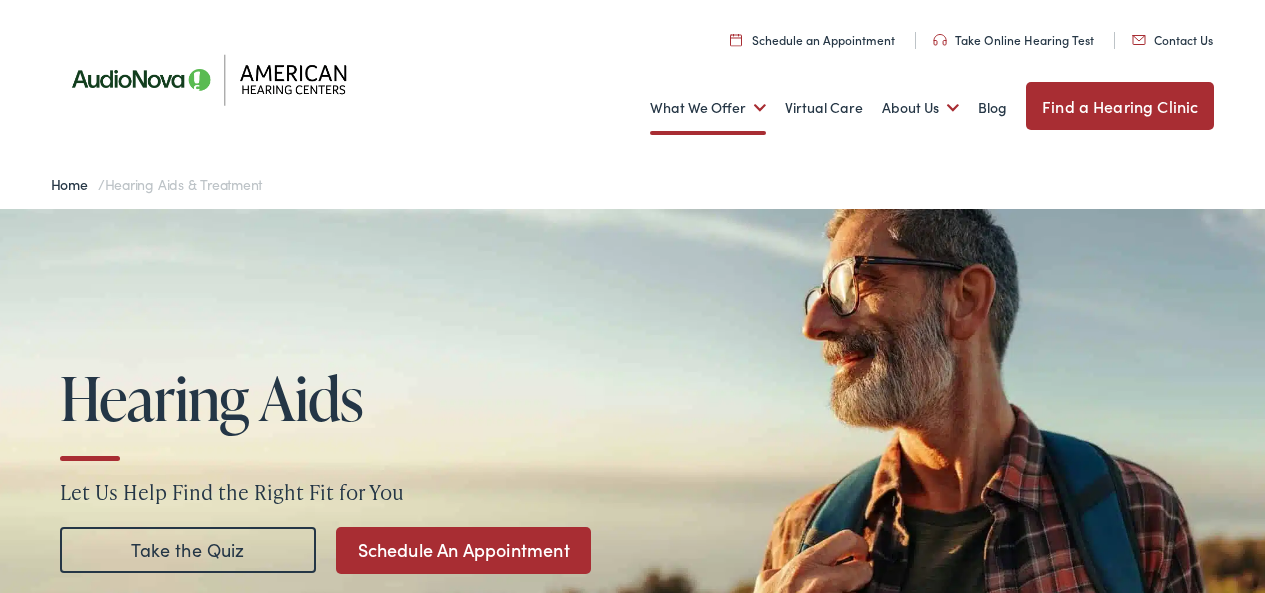 scroll, scrollTop: 0, scrollLeft: 0, axis: both 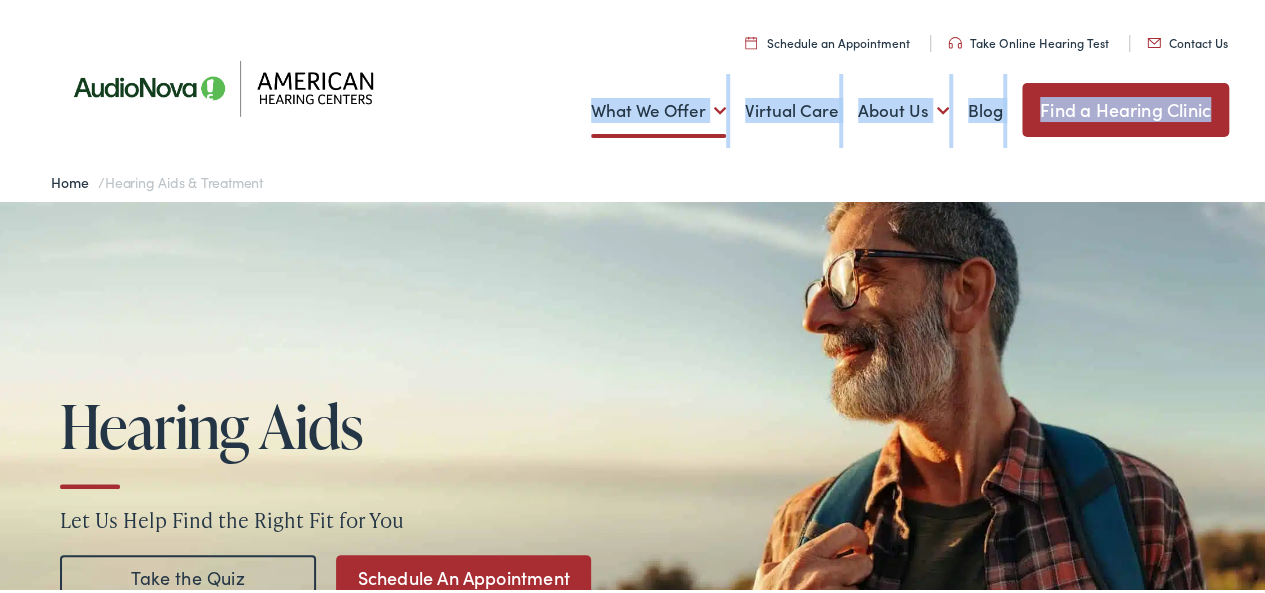 drag, startPoint x: 1264, startPoint y: 37, endPoint x: 1264, endPoint y: 61, distance: 24 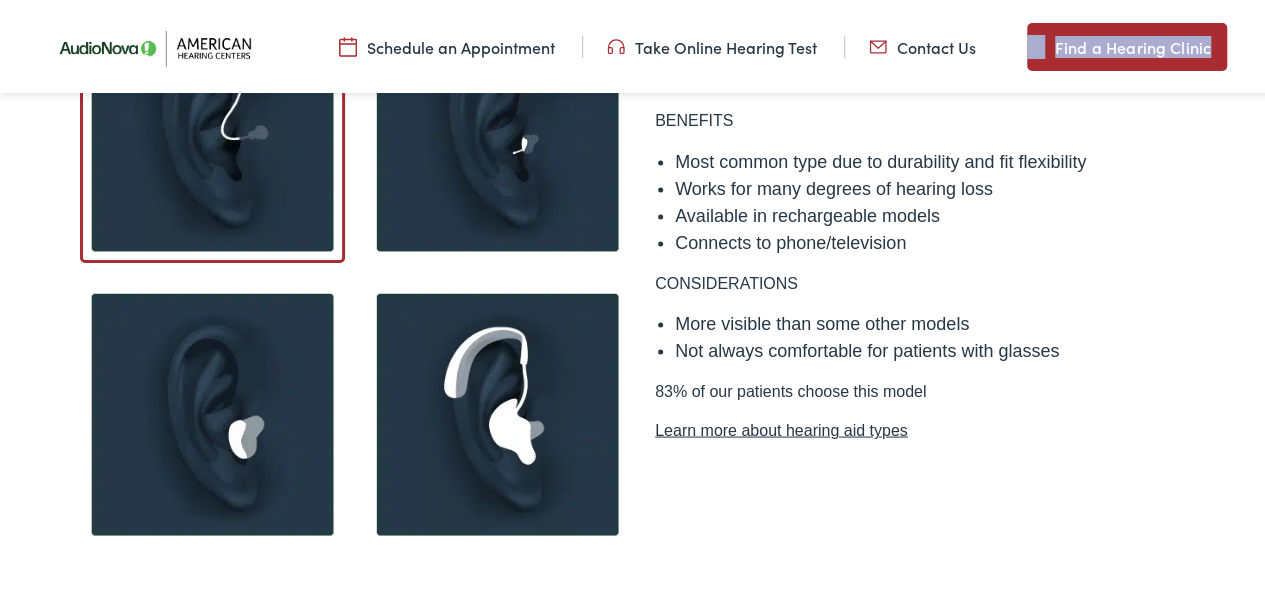 scroll, scrollTop: 1754, scrollLeft: 0, axis: vertical 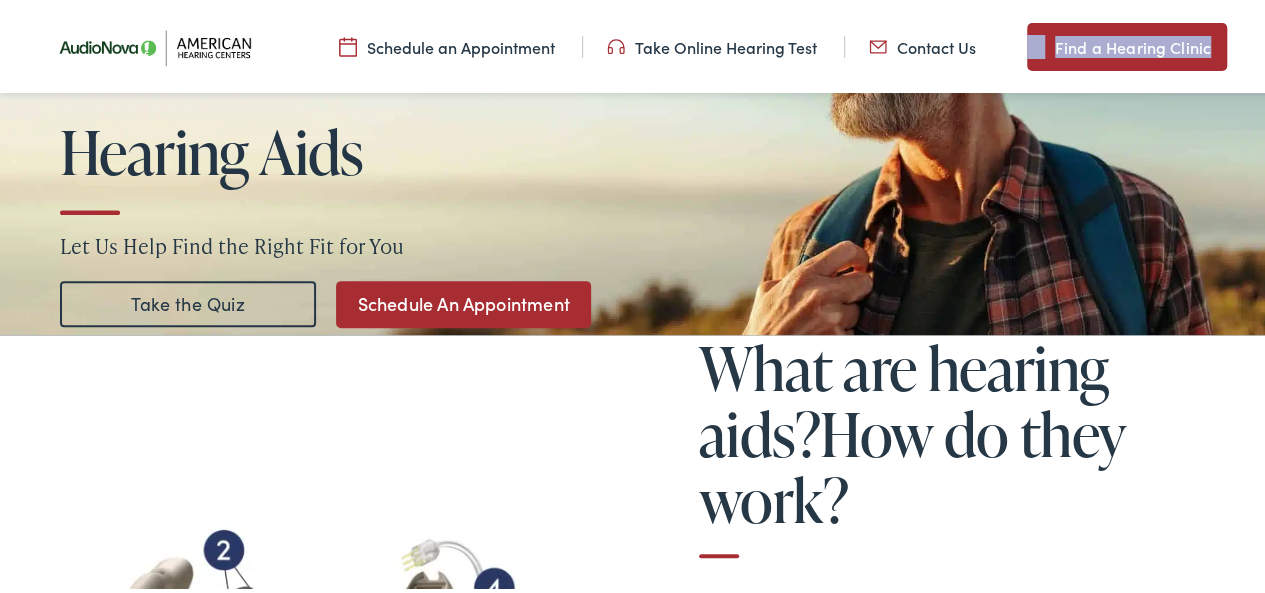 click on "Schedule An Appointment" at bounding box center [463, 301] 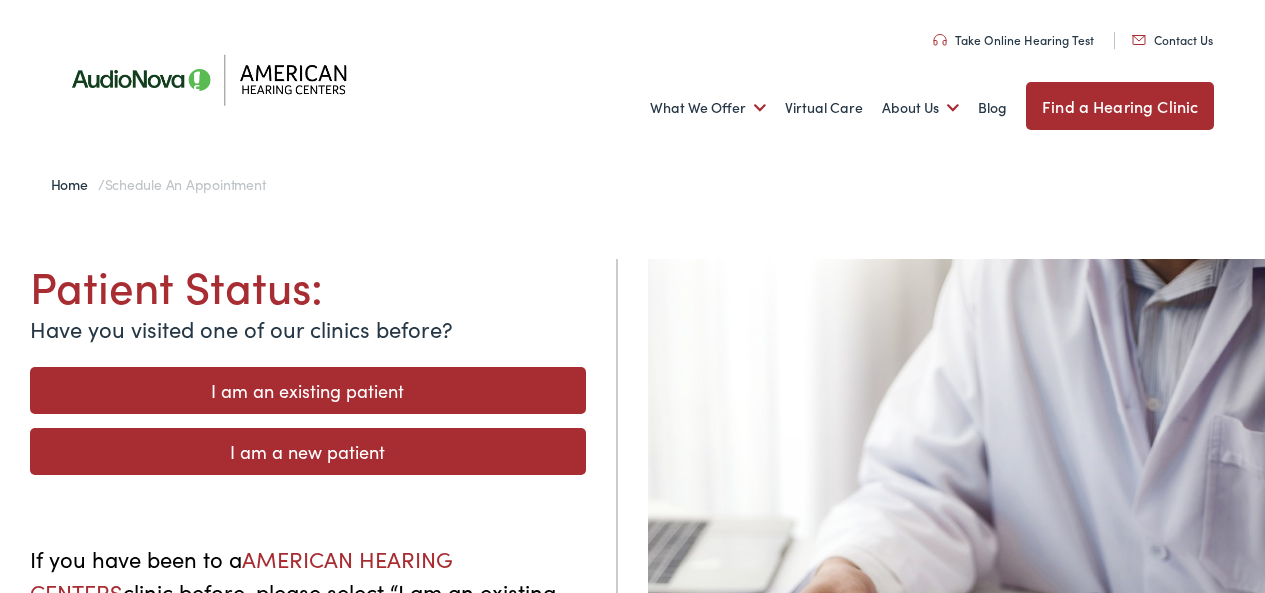 scroll, scrollTop: 0, scrollLeft: 0, axis: both 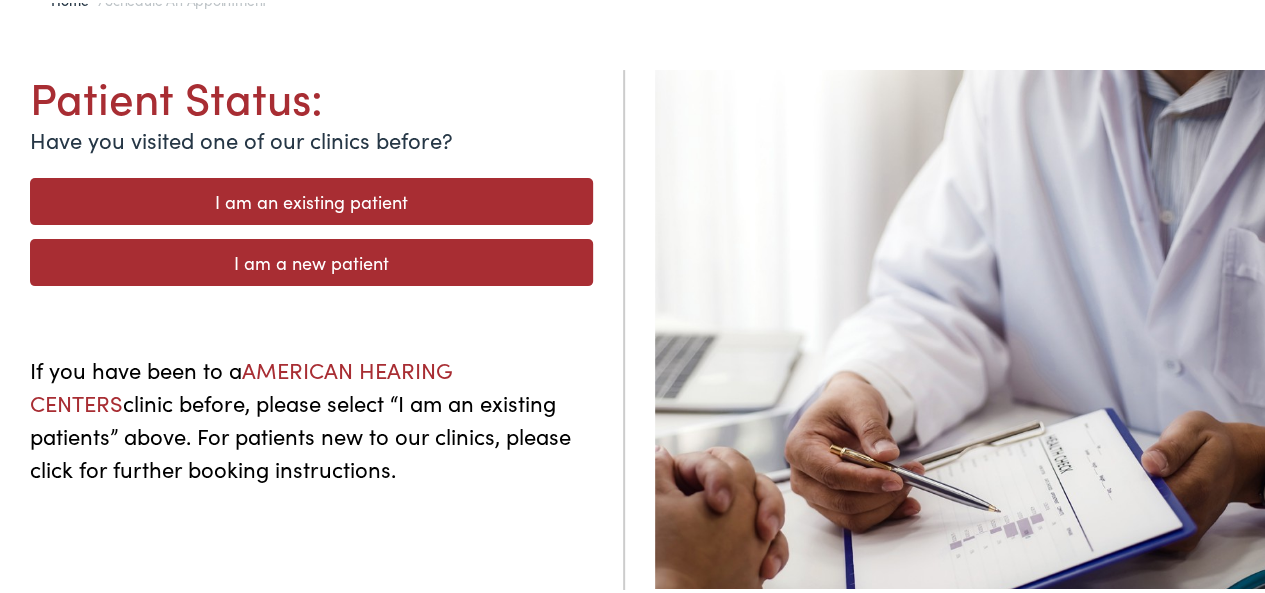 click on "I am a new patient" at bounding box center (311, 259) 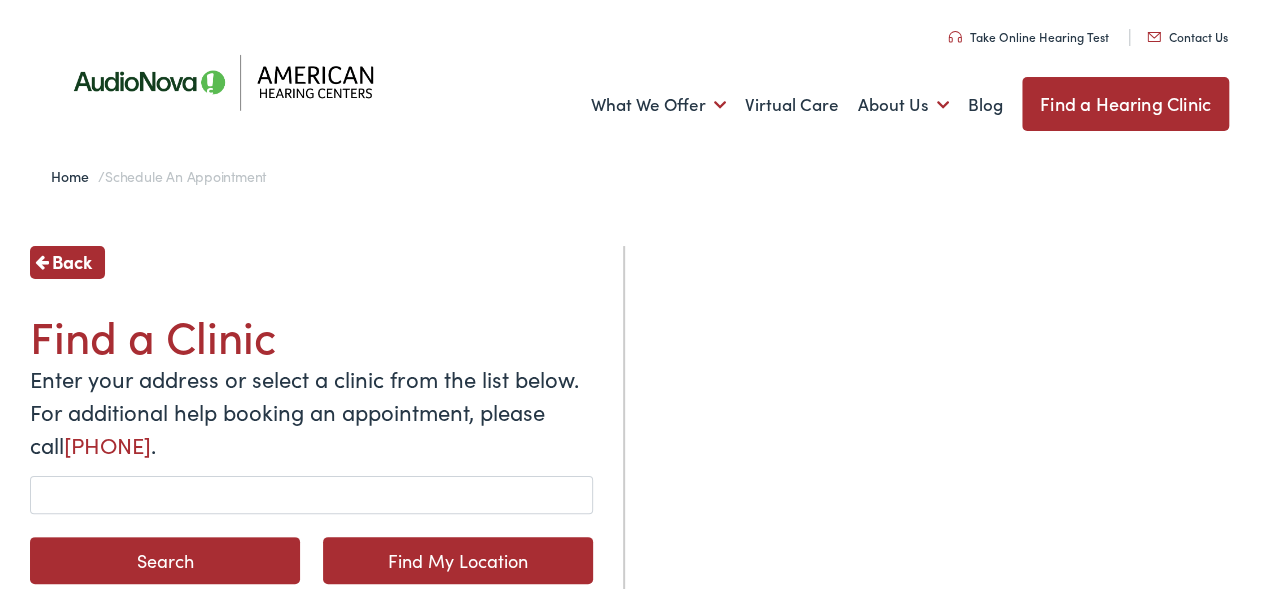 scroll, scrollTop: 0, scrollLeft: 0, axis: both 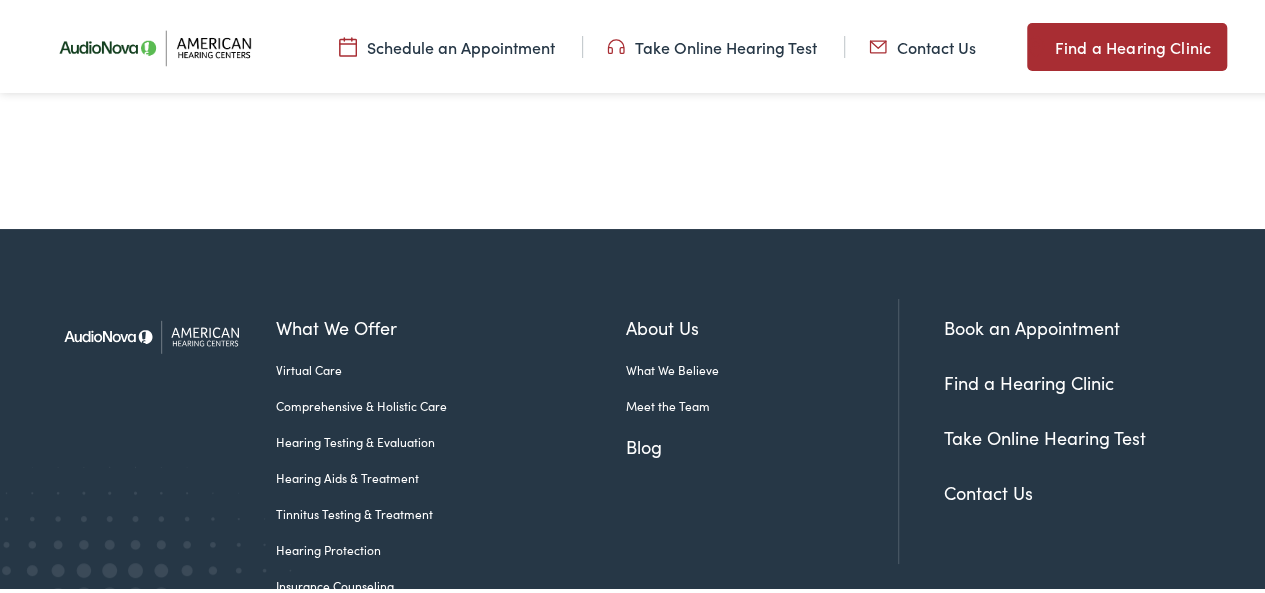 click on "Book an Appointment" at bounding box center (1032, 324) 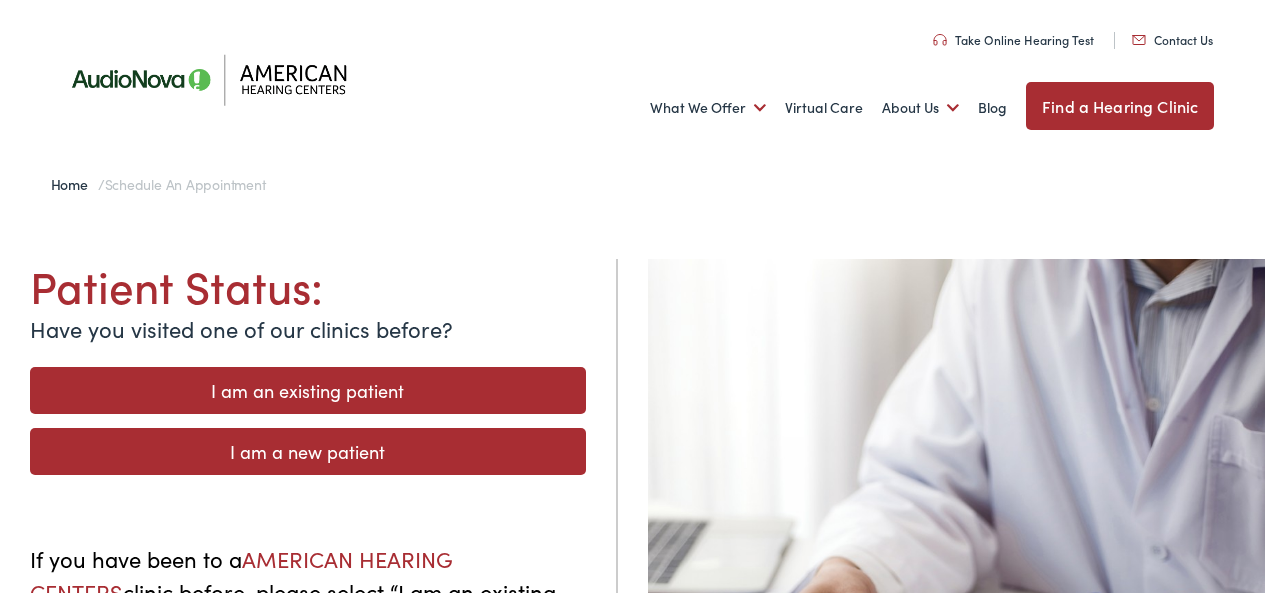 scroll, scrollTop: 0, scrollLeft: 0, axis: both 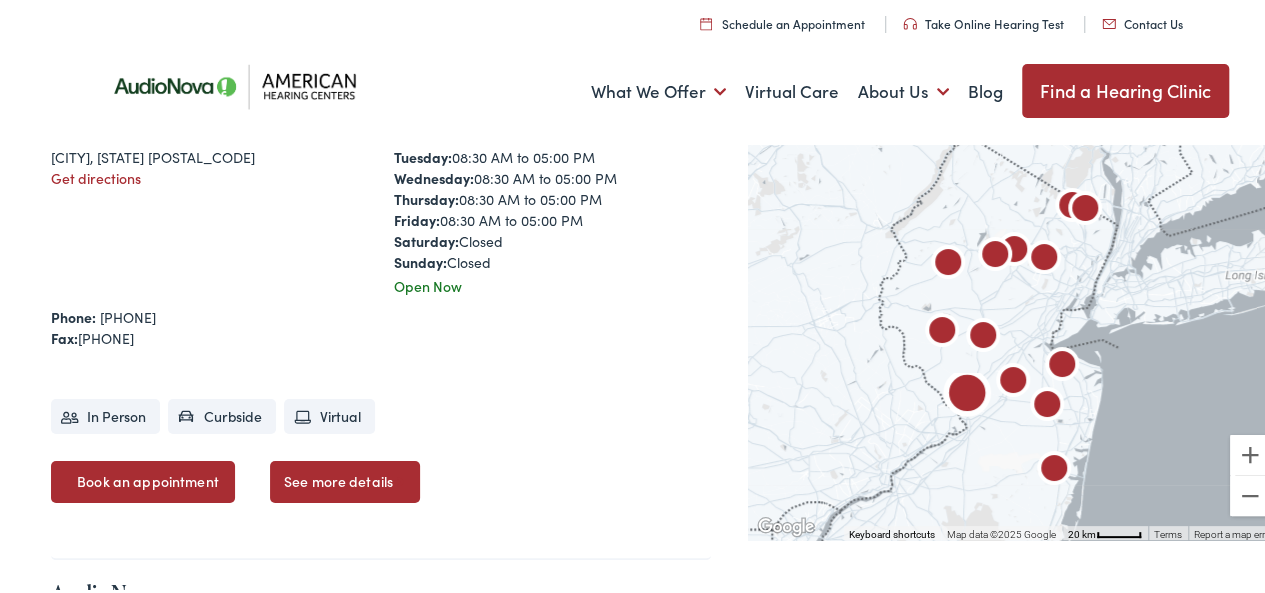 click on "See more details" at bounding box center [345, 479] 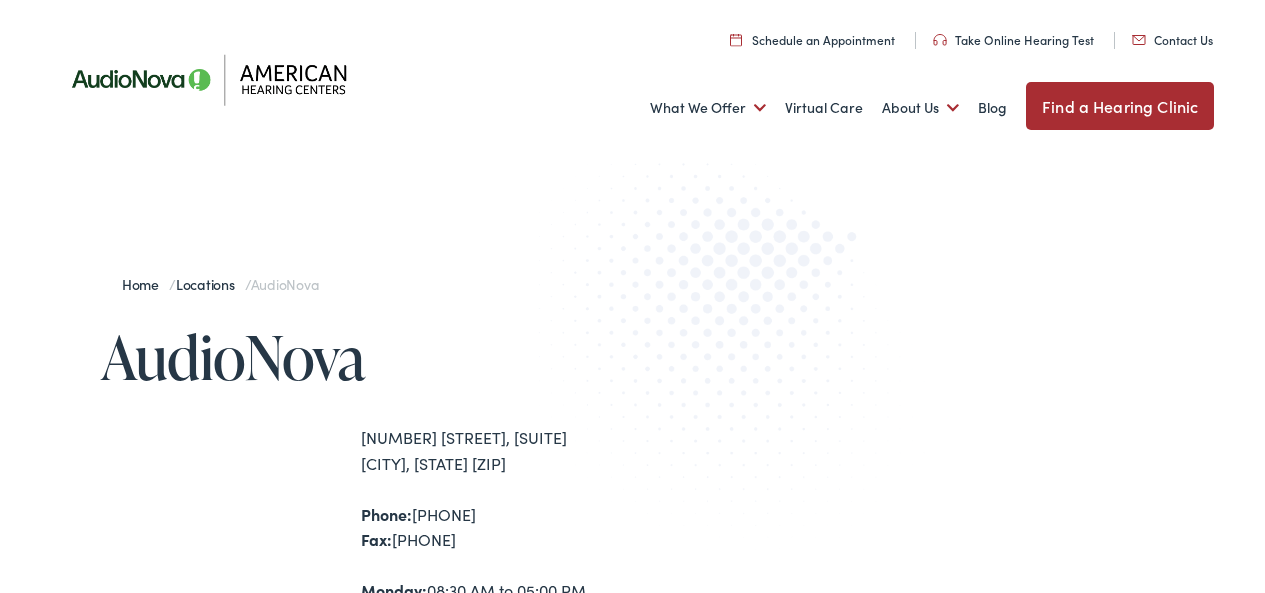 scroll, scrollTop: 0, scrollLeft: 0, axis: both 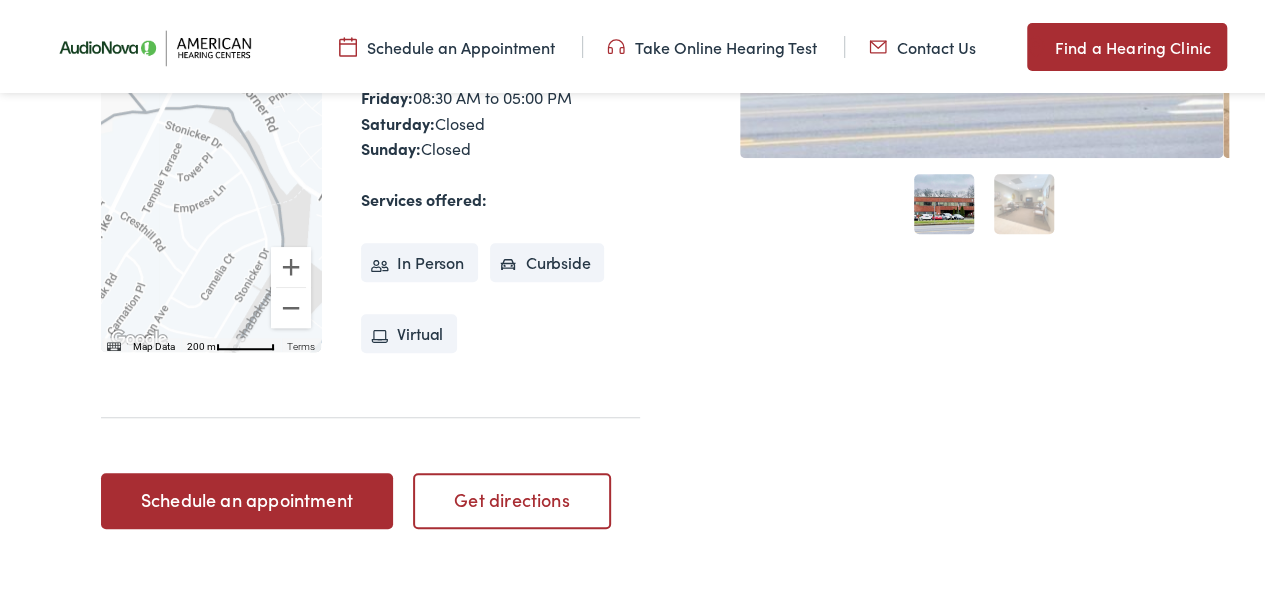 click on "Schedule an appointment" at bounding box center [246, 498] 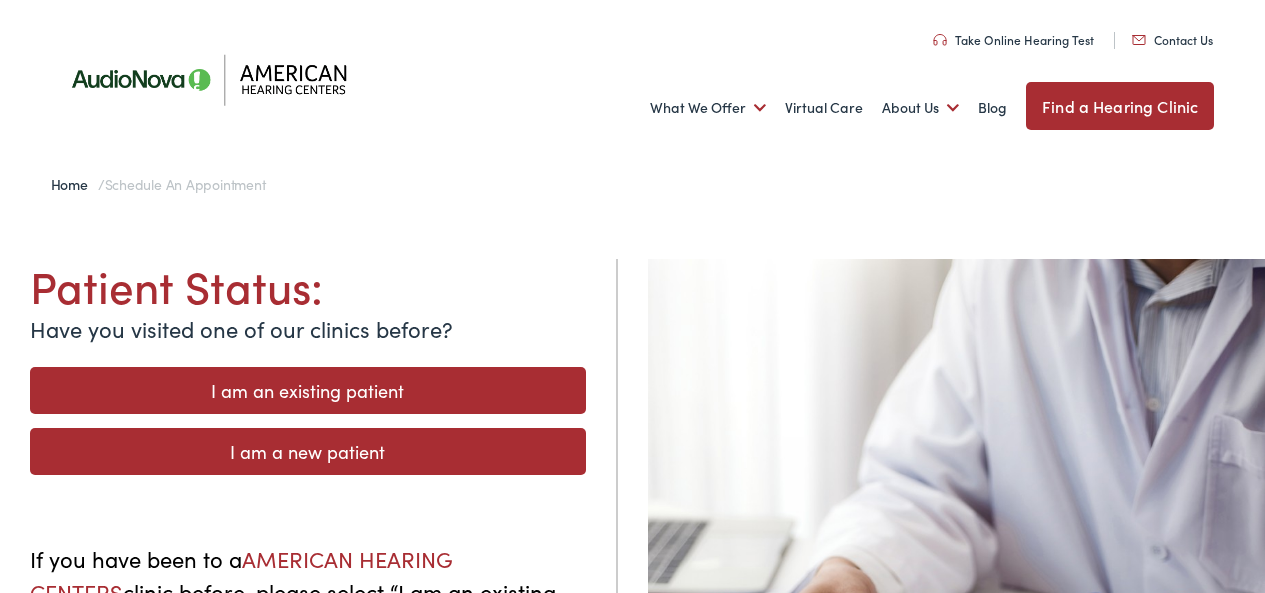 scroll, scrollTop: 0, scrollLeft: 0, axis: both 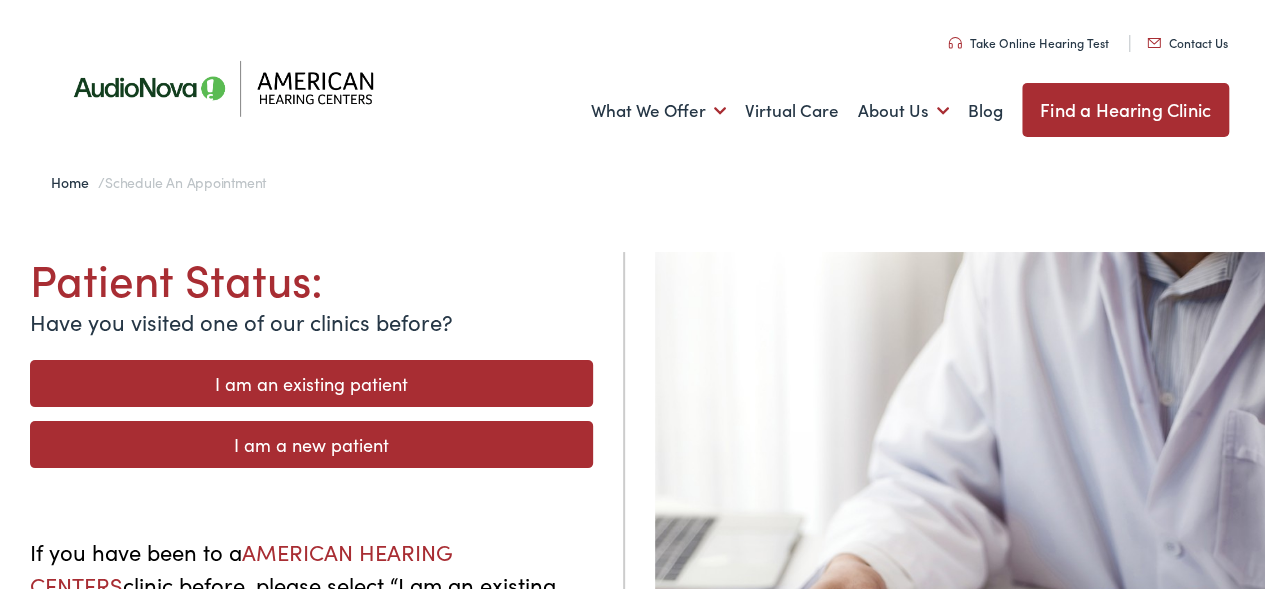 click on "I am a new patient" at bounding box center [311, 441] 